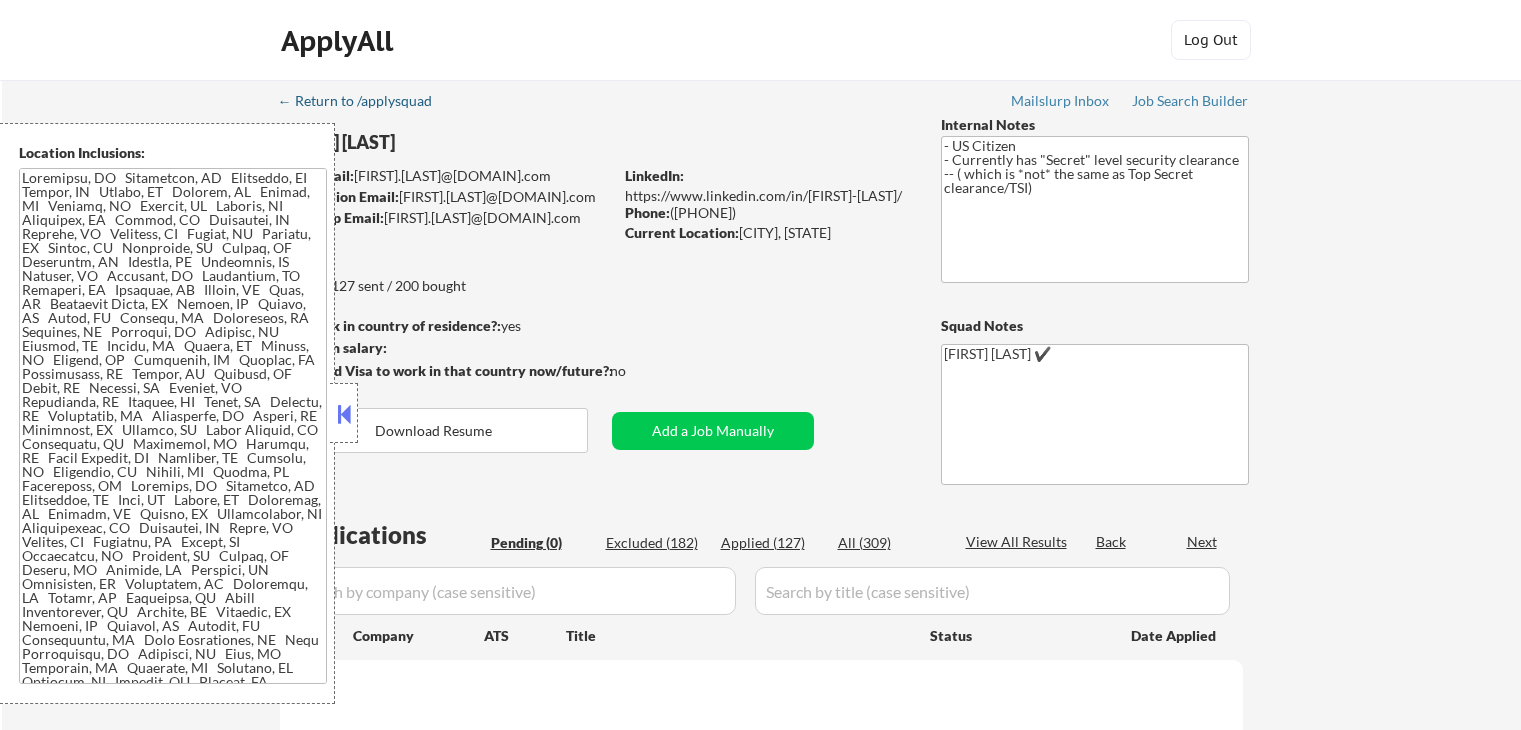 scroll, scrollTop: 0, scrollLeft: 0, axis: both 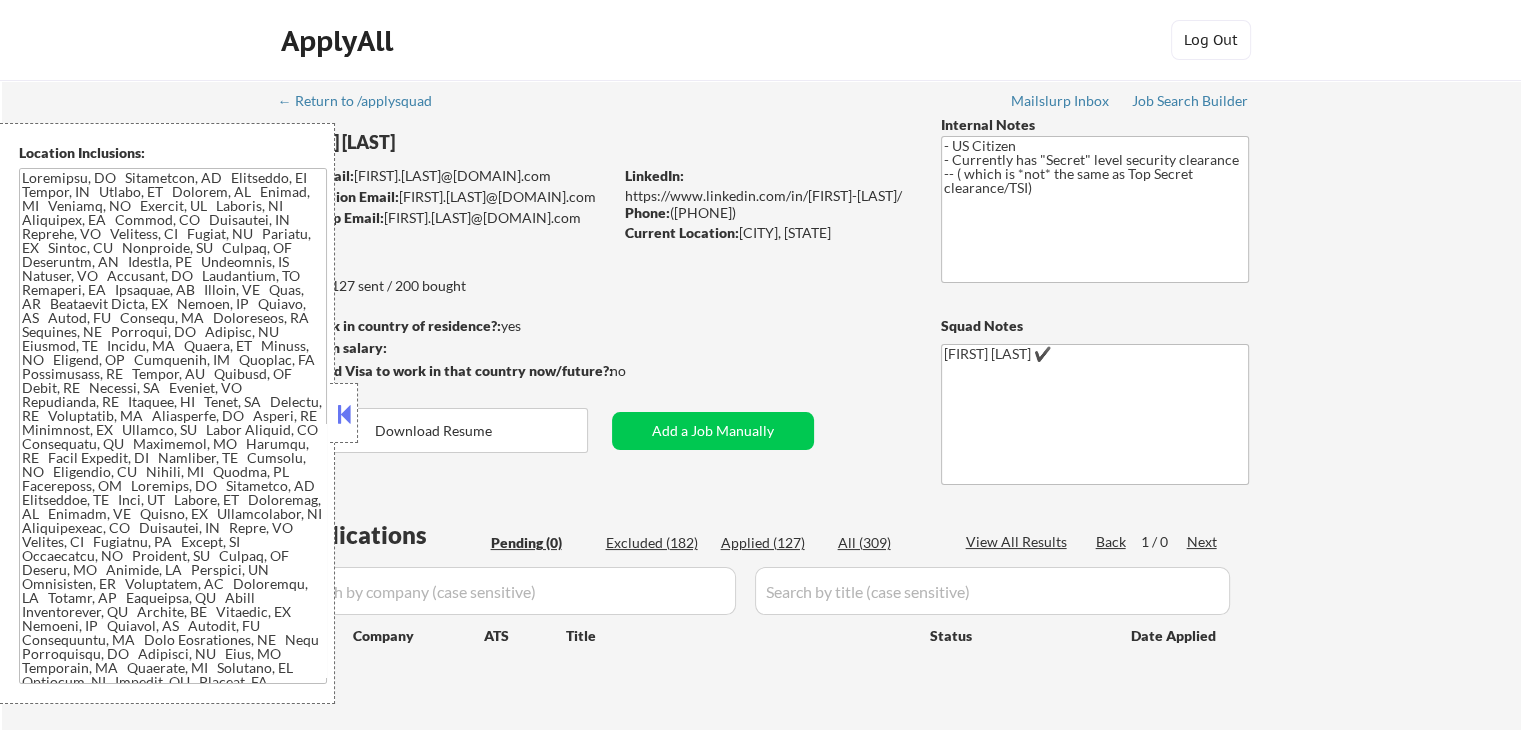click at bounding box center [344, 414] 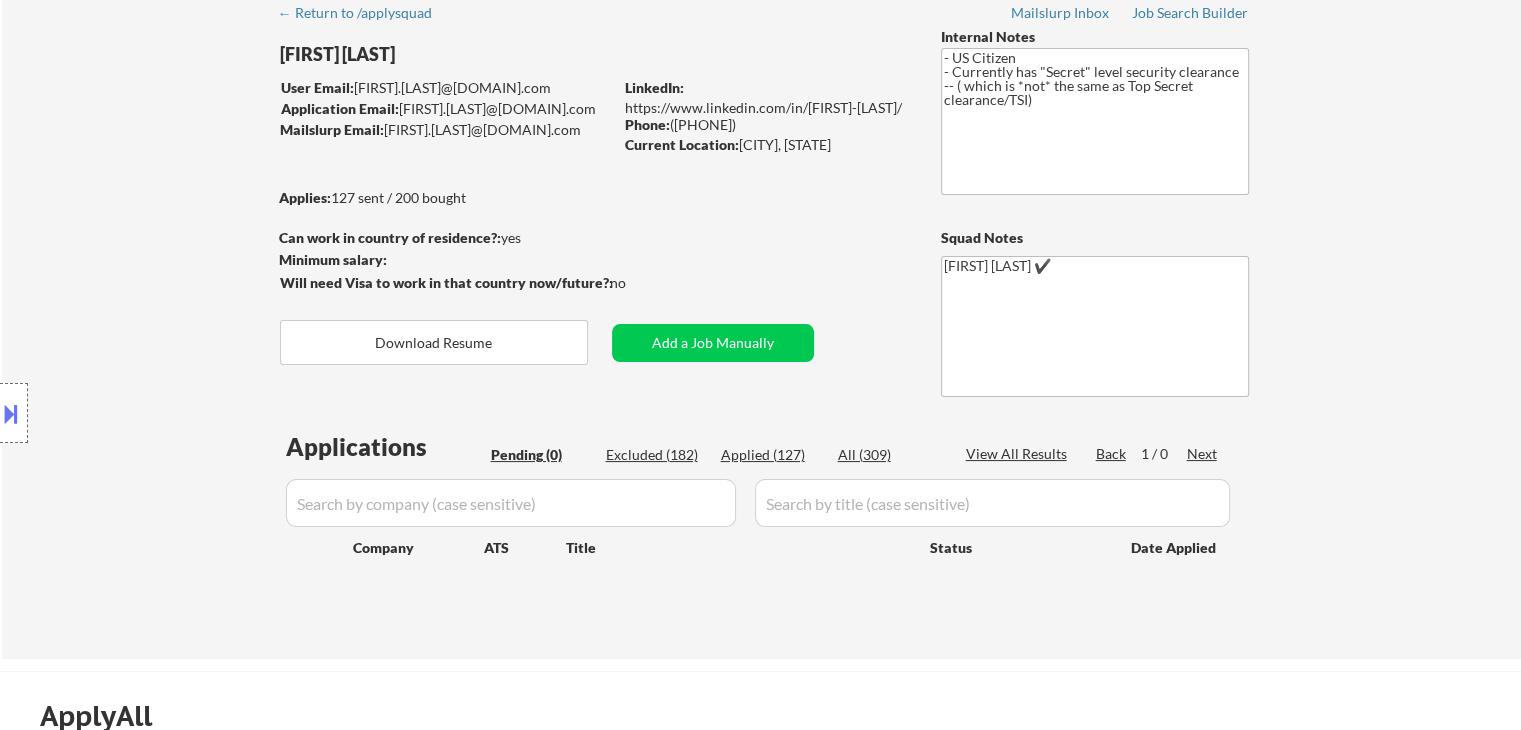scroll, scrollTop: 200, scrollLeft: 0, axis: vertical 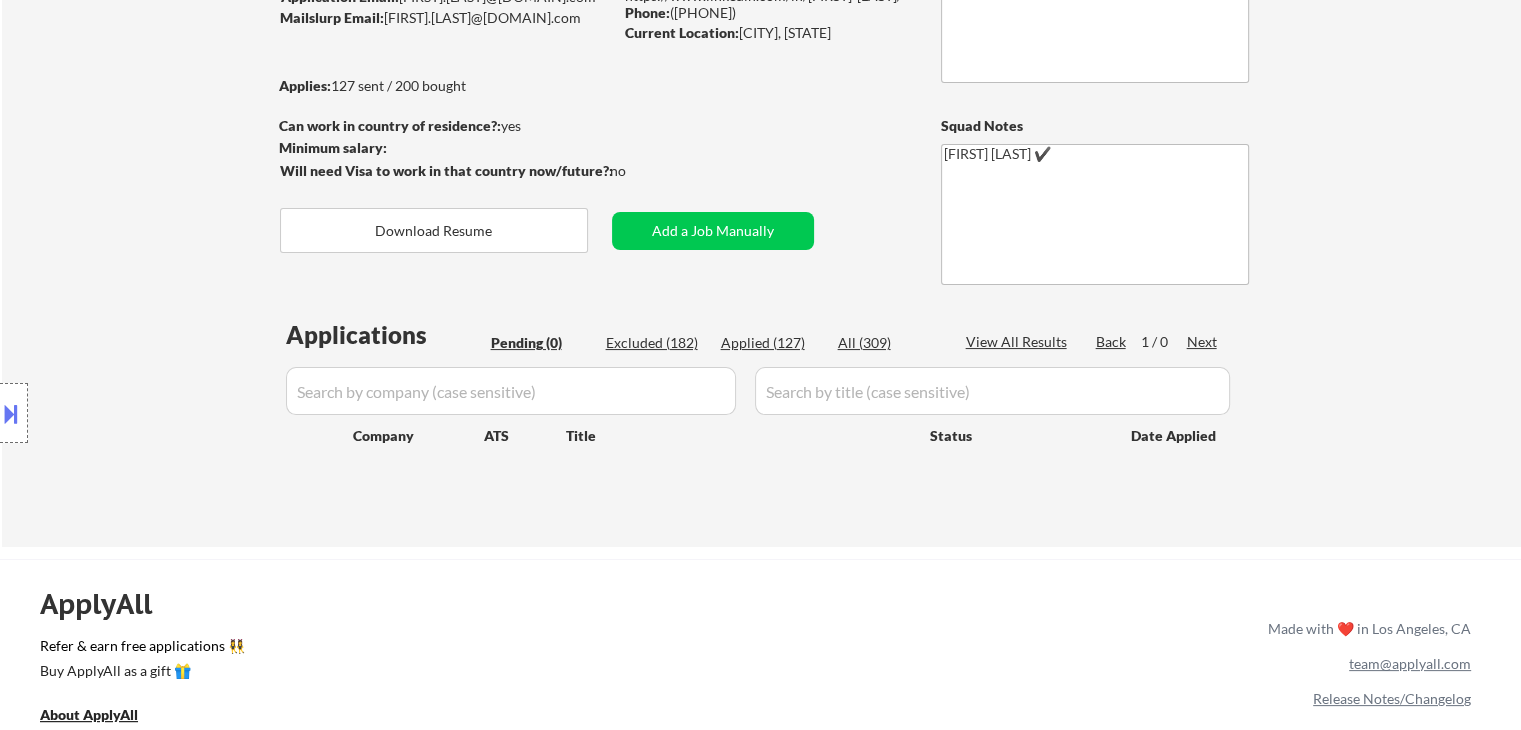 click on "Applied (127)" at bounding box center [771, 343] 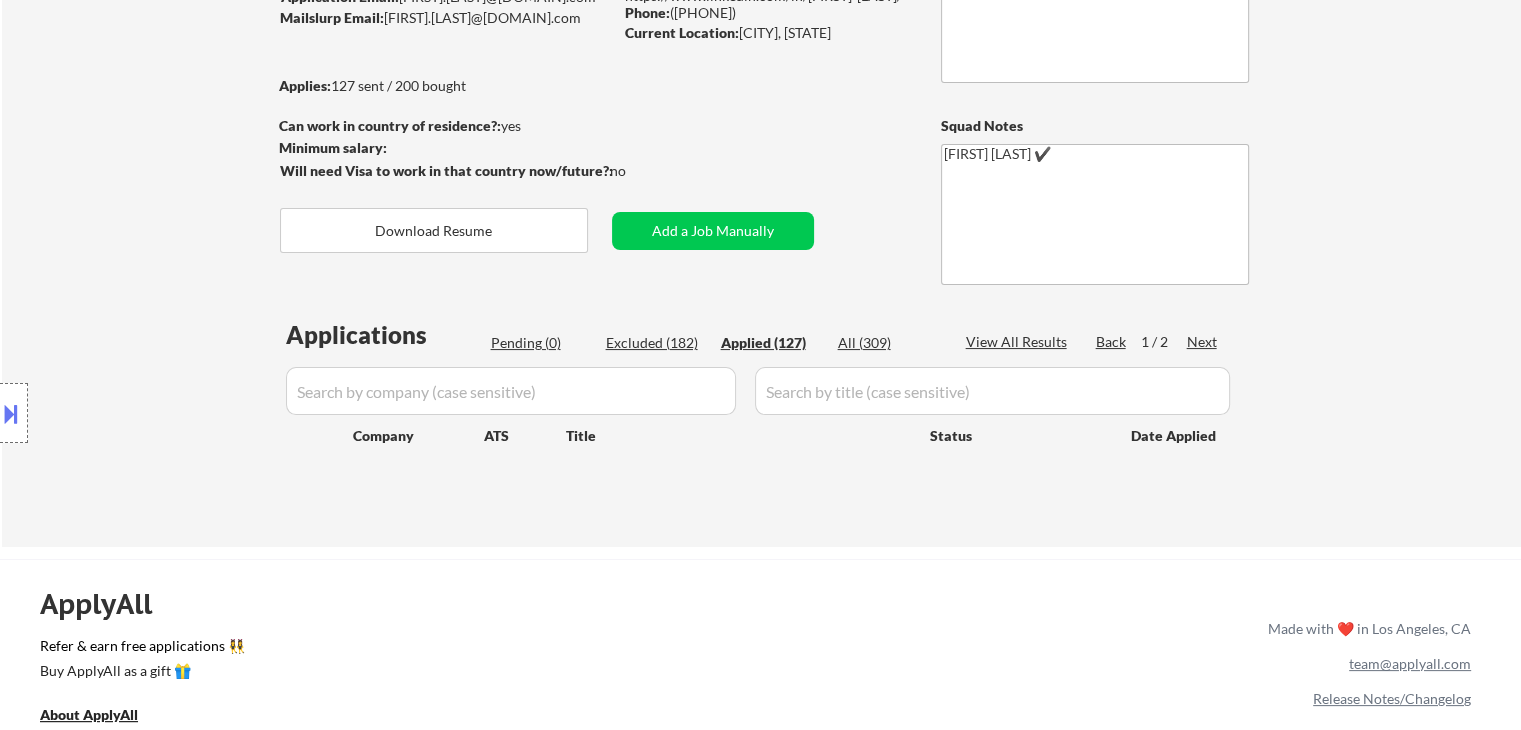 select on ""applied"" 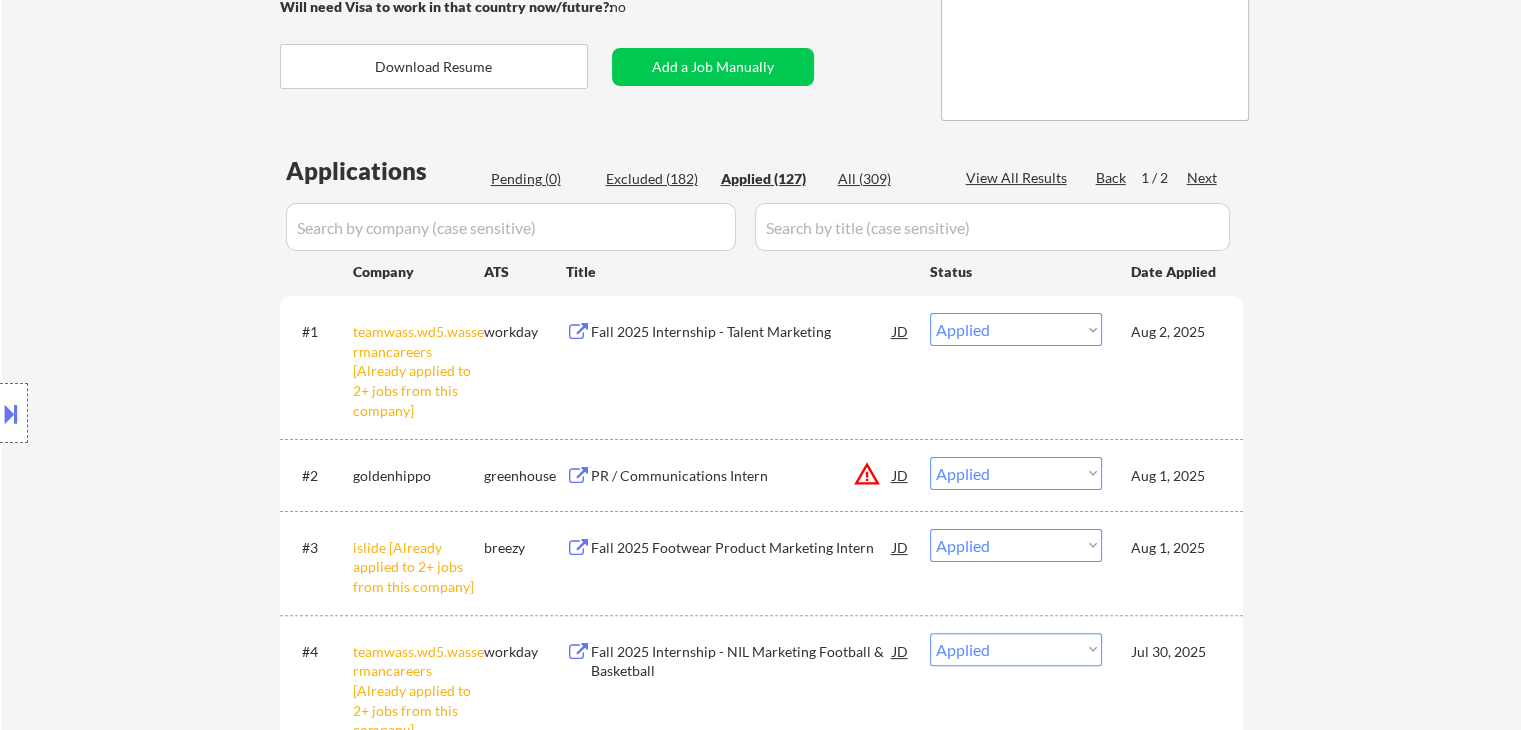 scroll, scrollTop: 400, scrollLeft: 0, axis: vertical 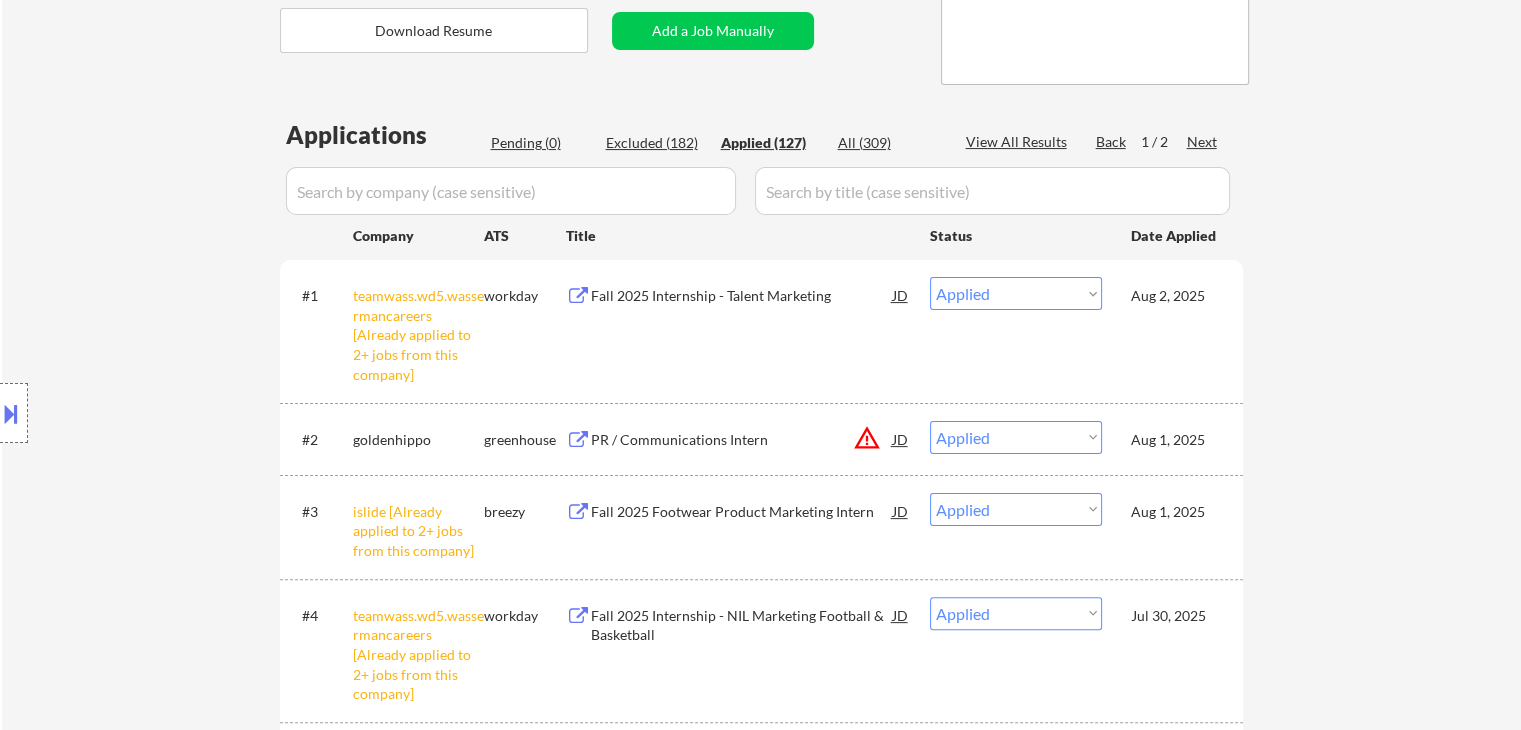 click on "PR / Communications Intern" at bounding box center [742, 440] 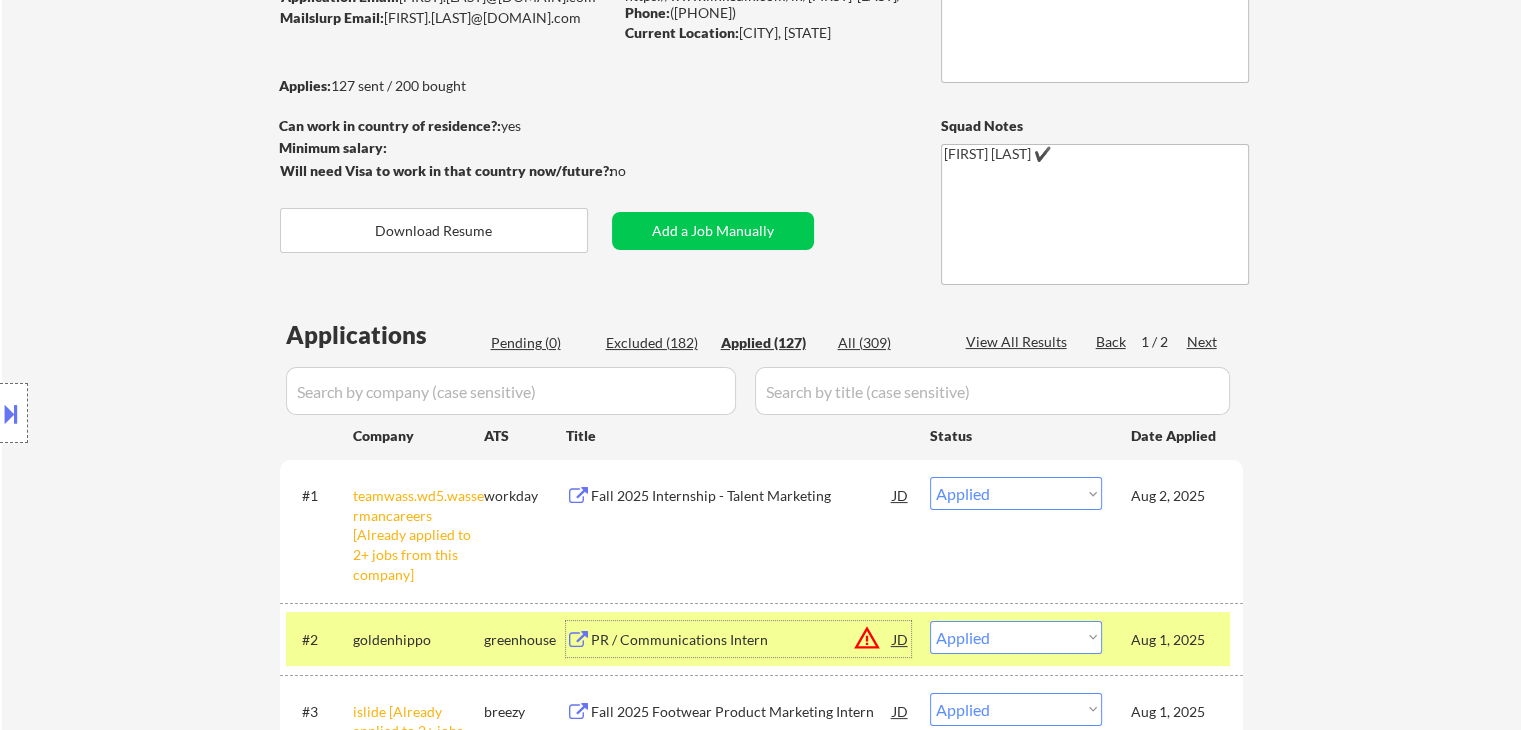 scroll, scrollTop: 100, scrollLeft: 0, axis: vertical 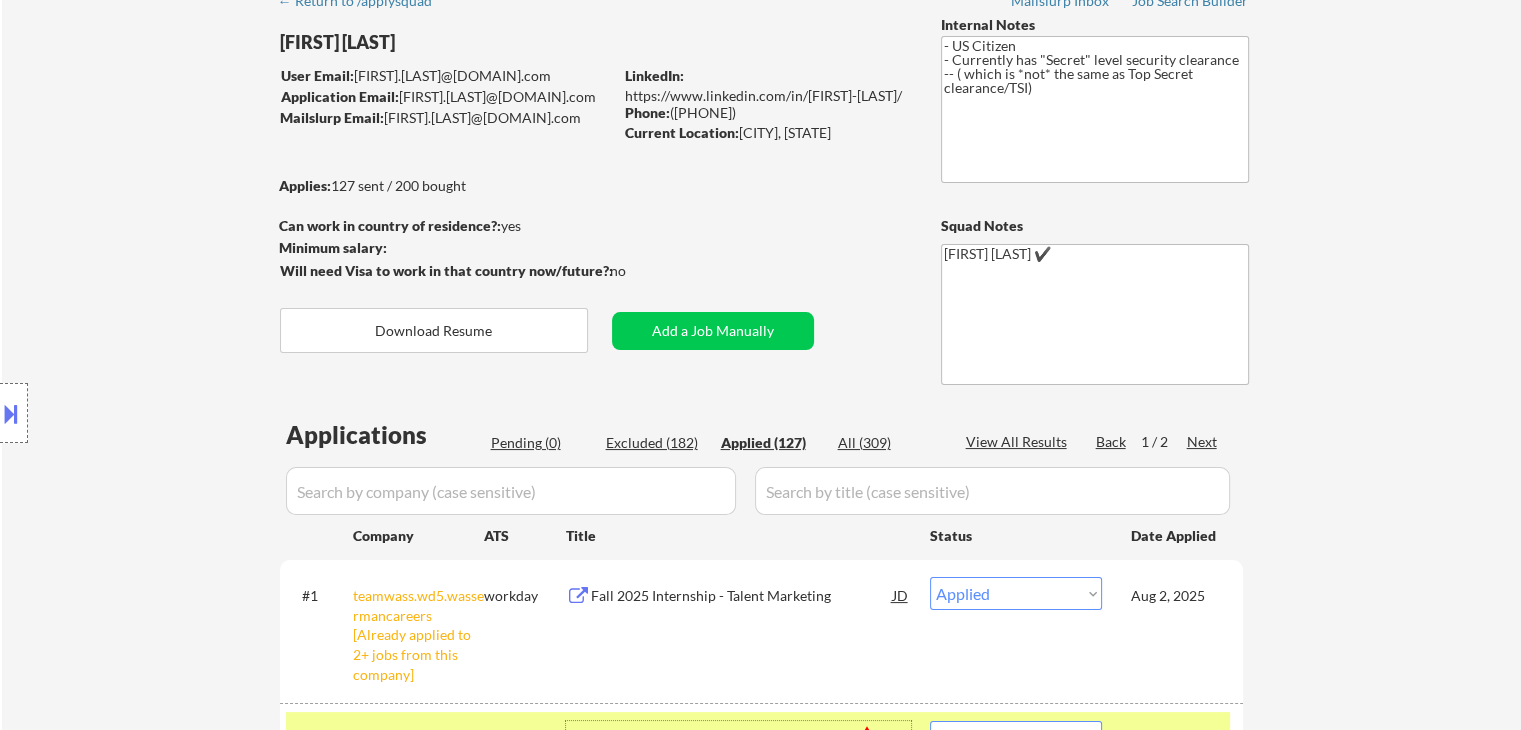 click on "Location Inclusions:" at bounding box center [179, 413] 